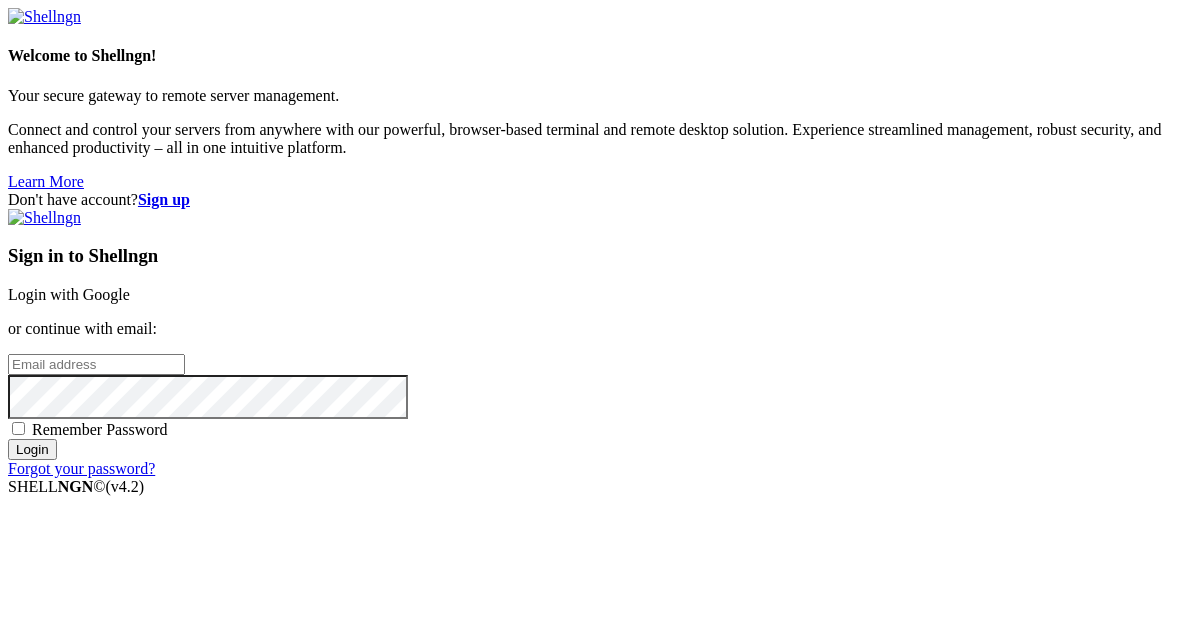 scroll, scrollTop: 0, scrollLeft: 0, axis: both 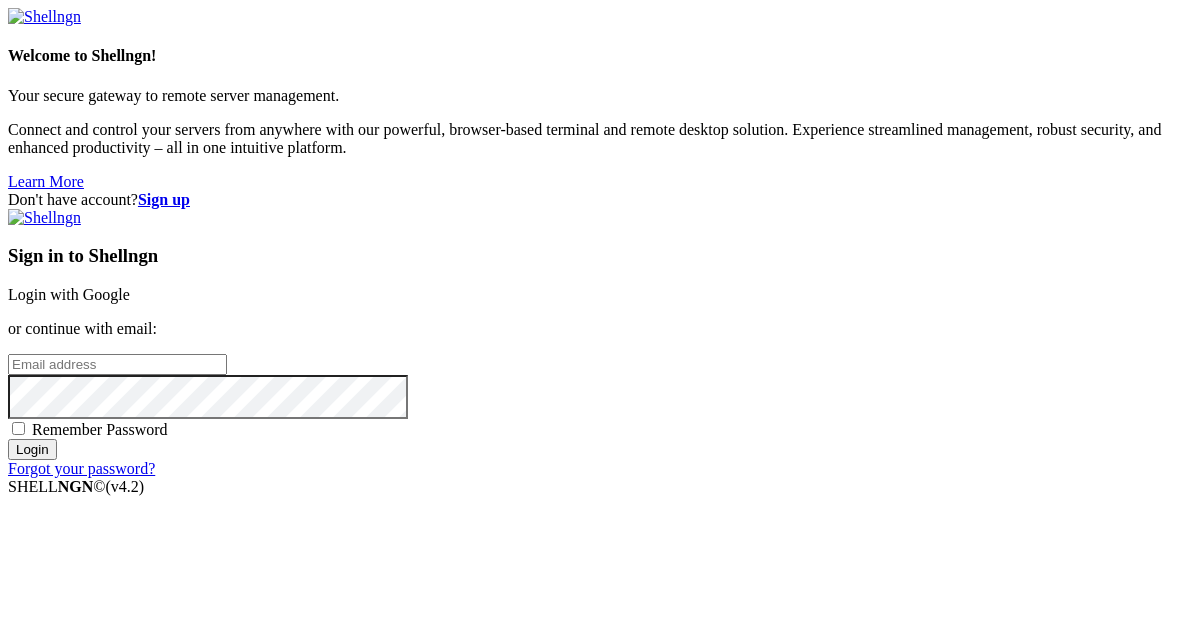 click at bounding box center (8, 363) 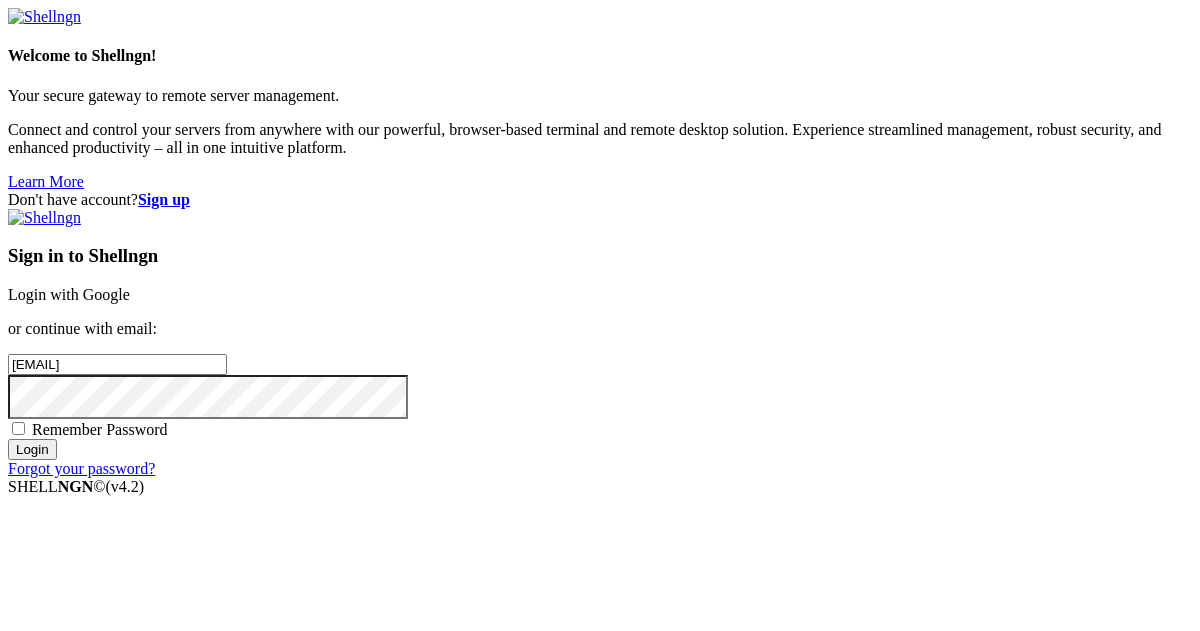 click on "Login" at bounding box center (32, 449) 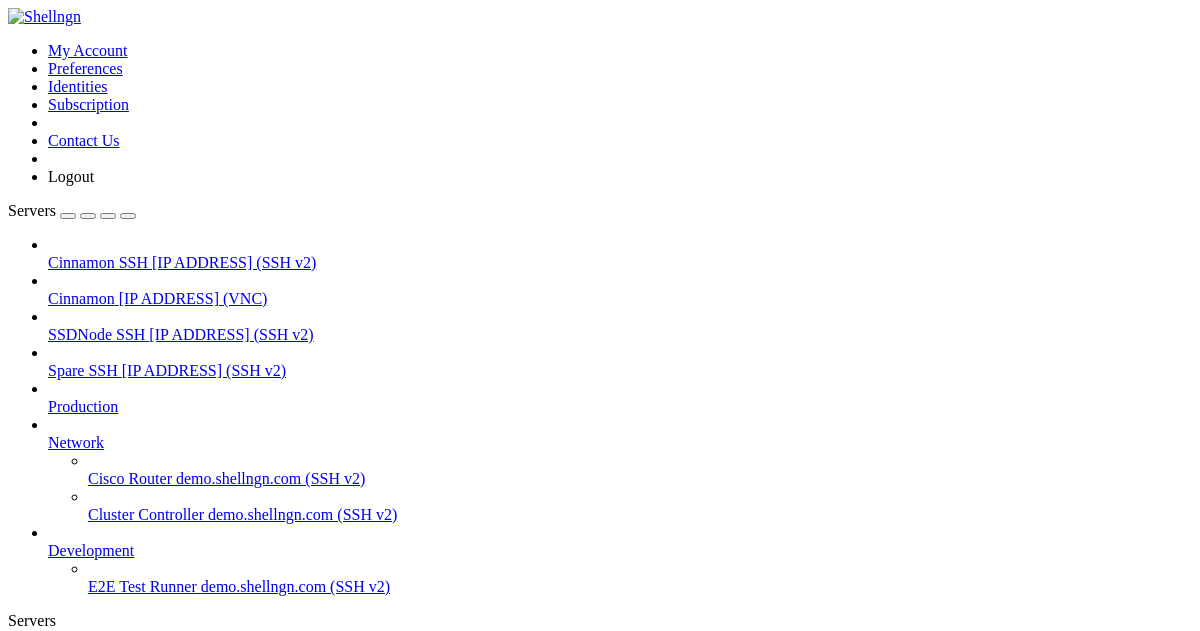 click on "Cinnamon" at bounding box center [81, 298] 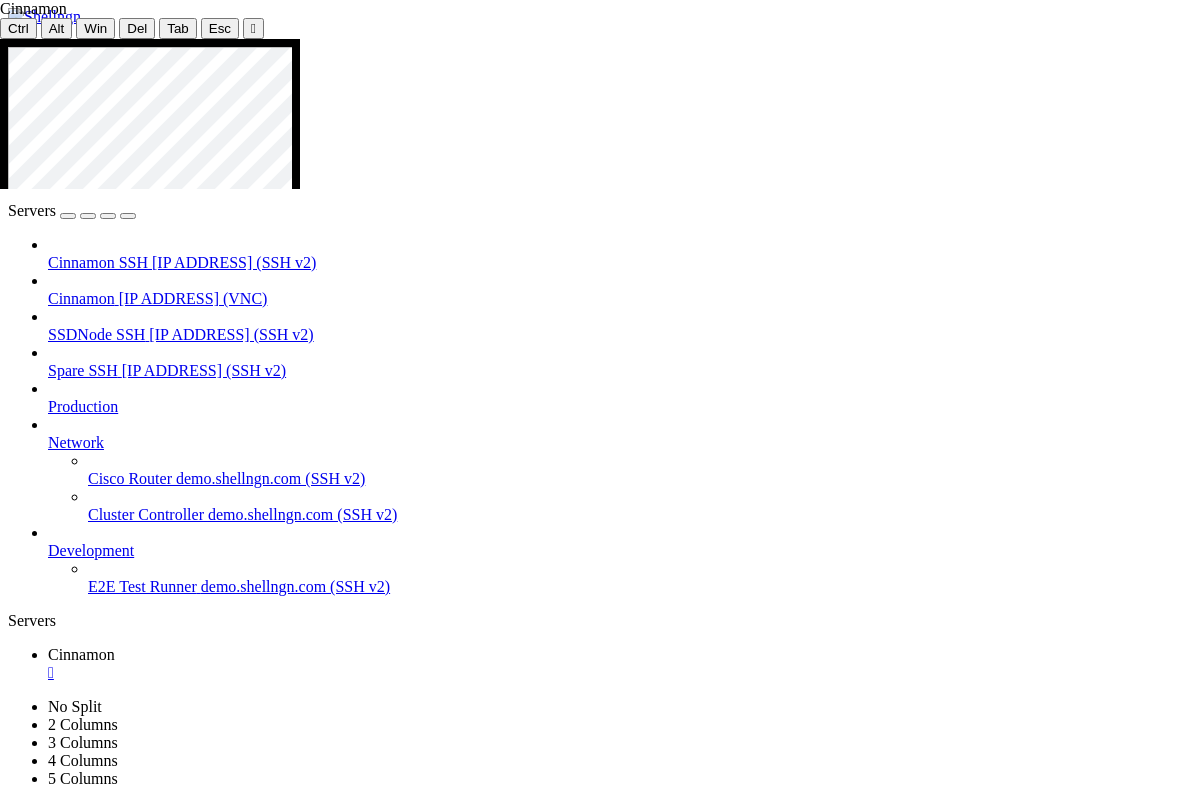 click at bounding box center (608, 1222) 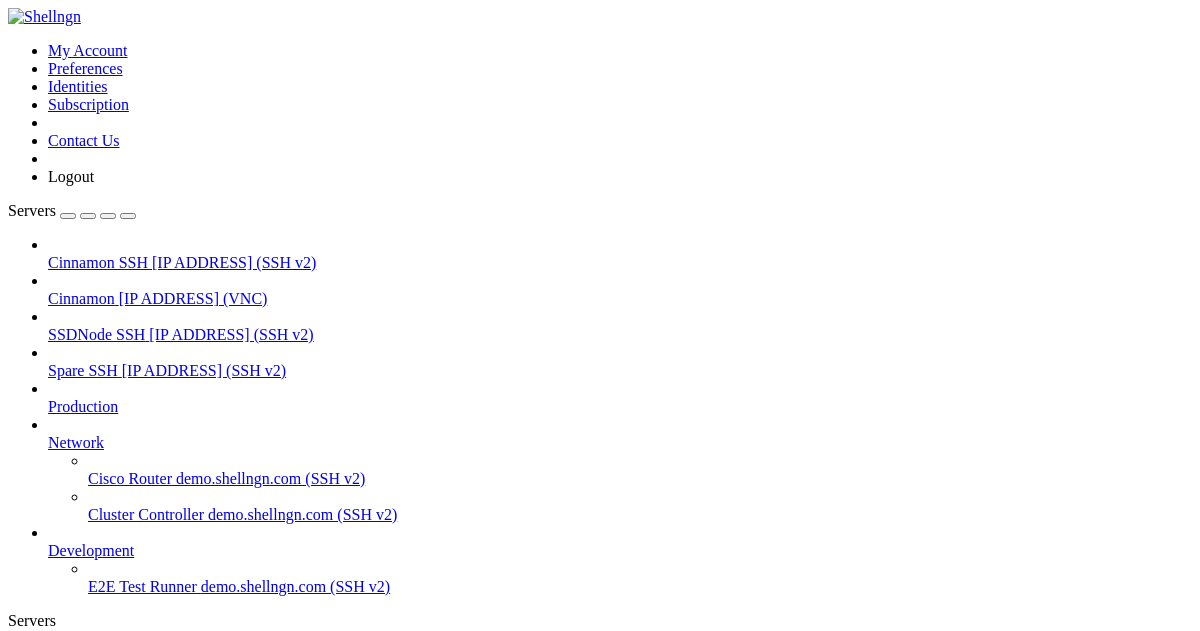 click on "Reconnect" at bounding box center (48, 1050) 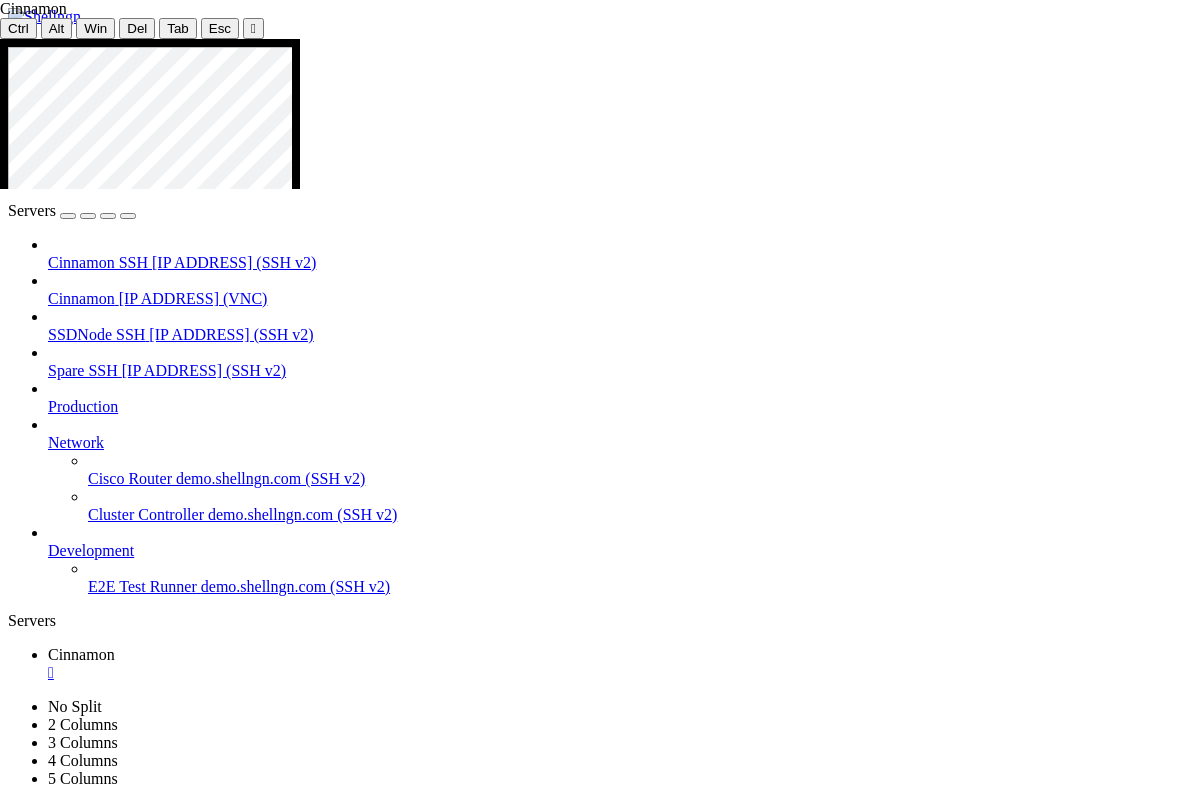 click at bounding box center [608, 1222] 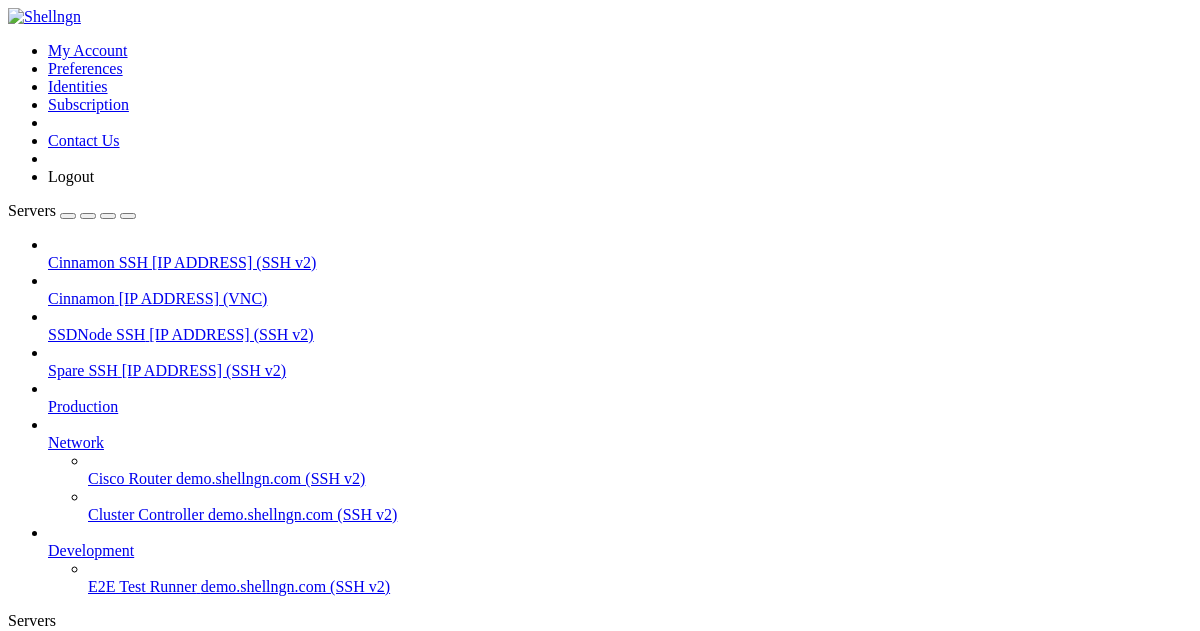 click on "" at bounding box center [261, 832] 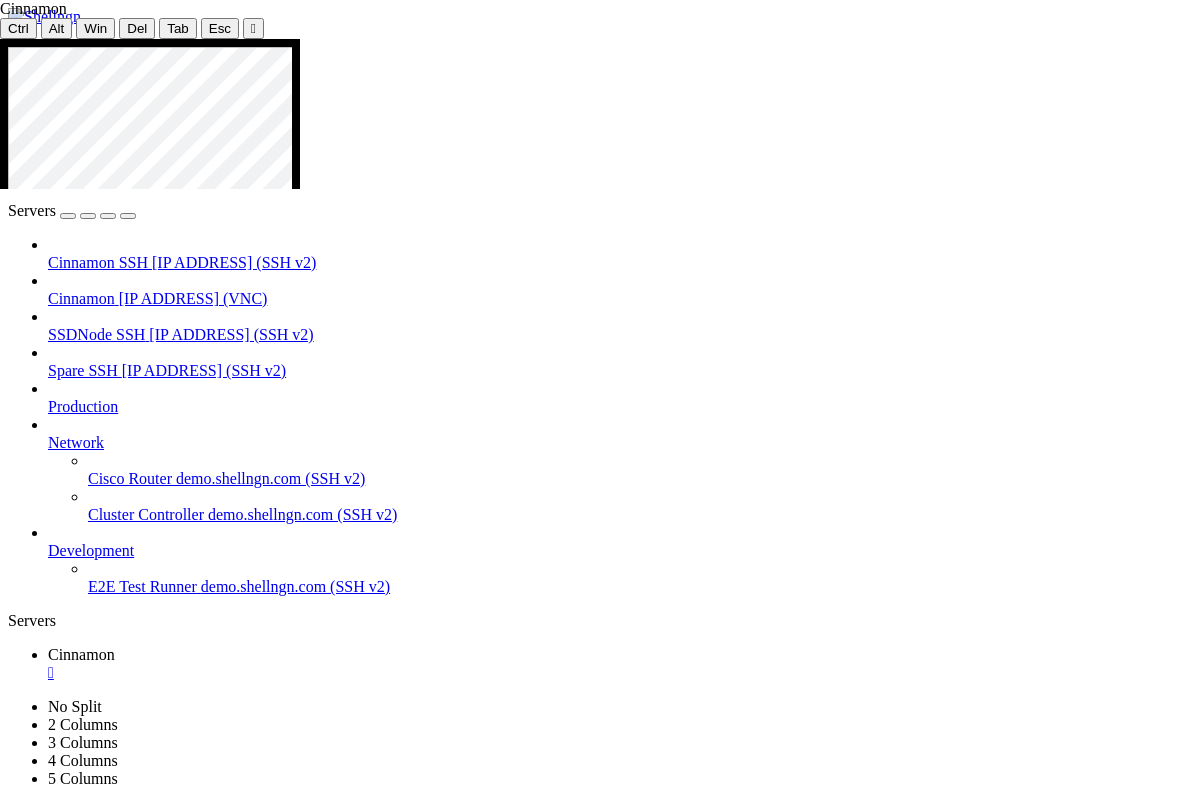 click at bounding box center (608, 1222) 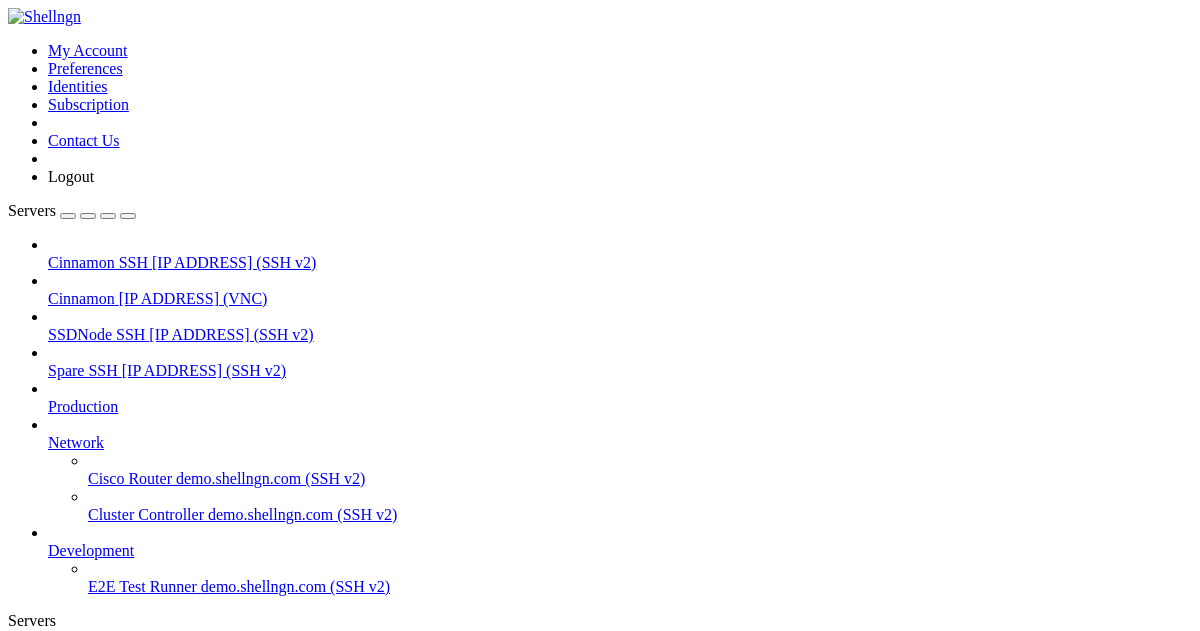click on "" at bounding box center (620, 673) 